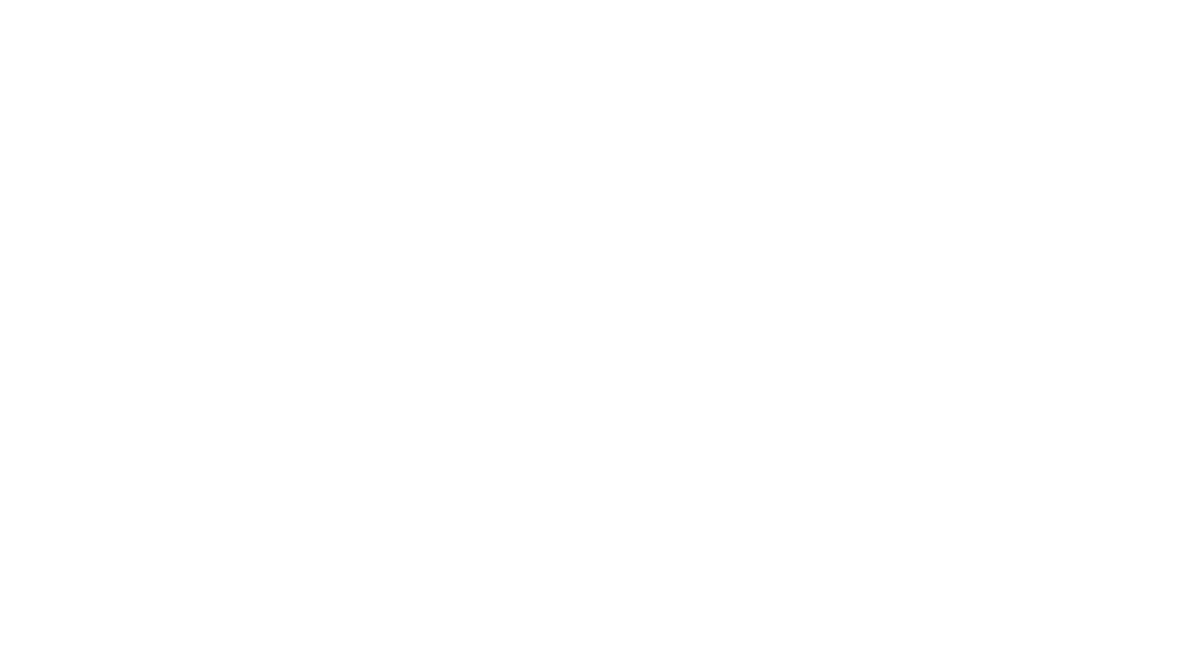 scroll, scrollTop: 0, scrollLeft: 0, axis: both 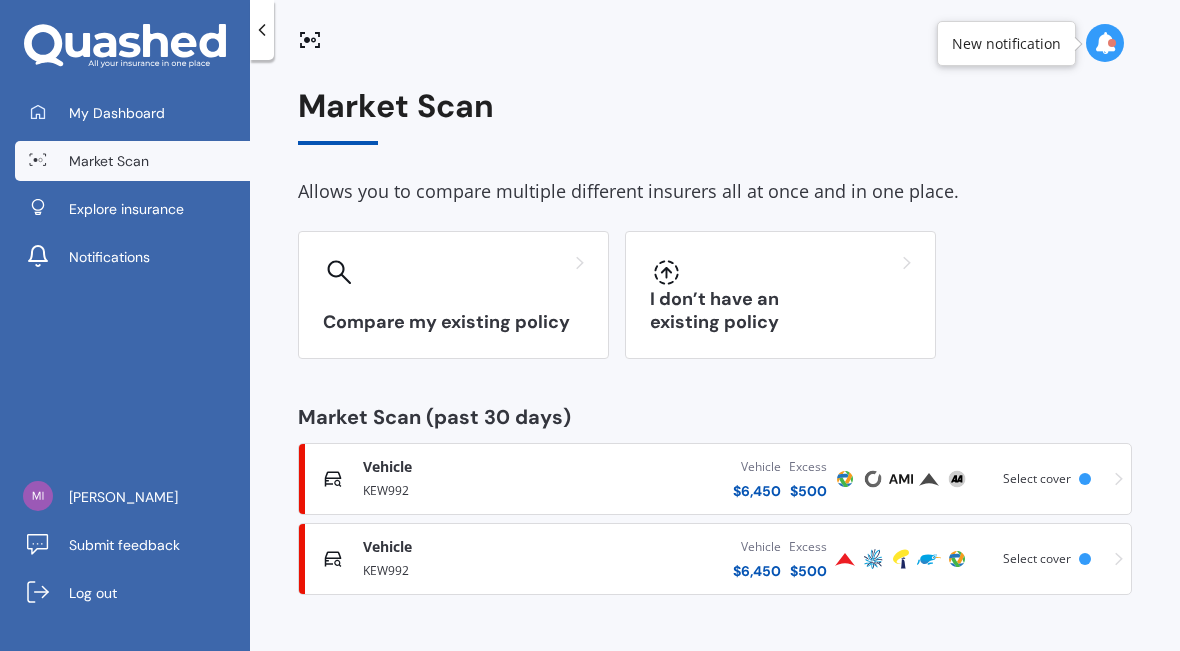 click on "Select cover" at bounding box center [1037, 478] 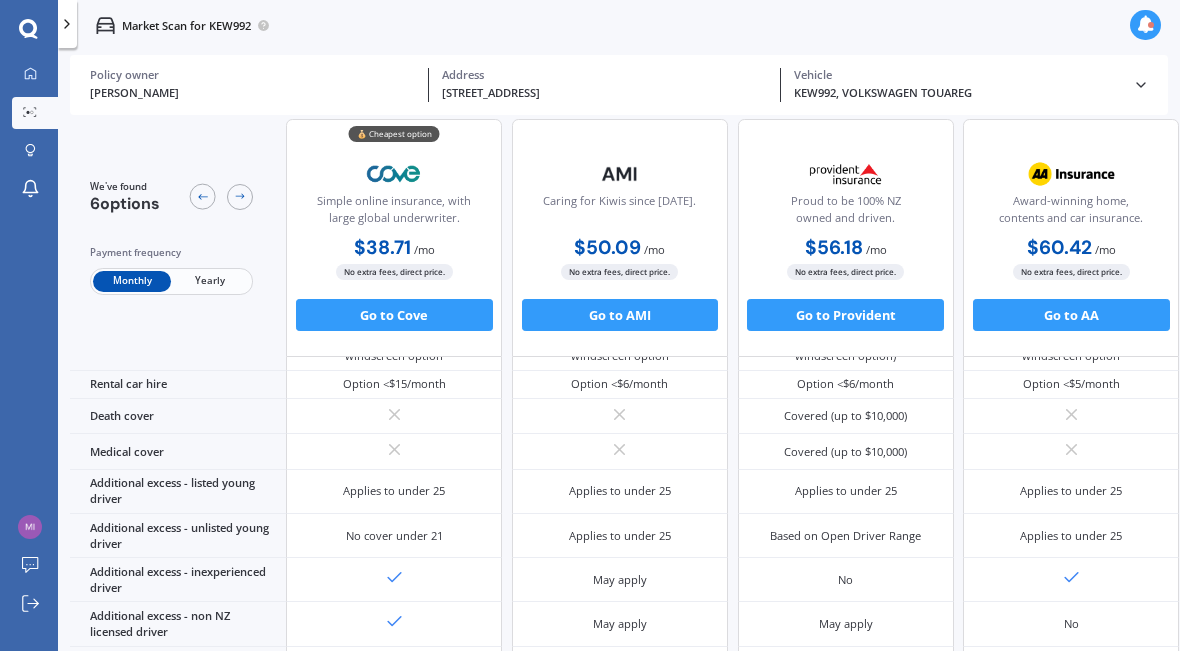 scroll, scrollTop: 835, scrollLeft: 0, axis: vertical 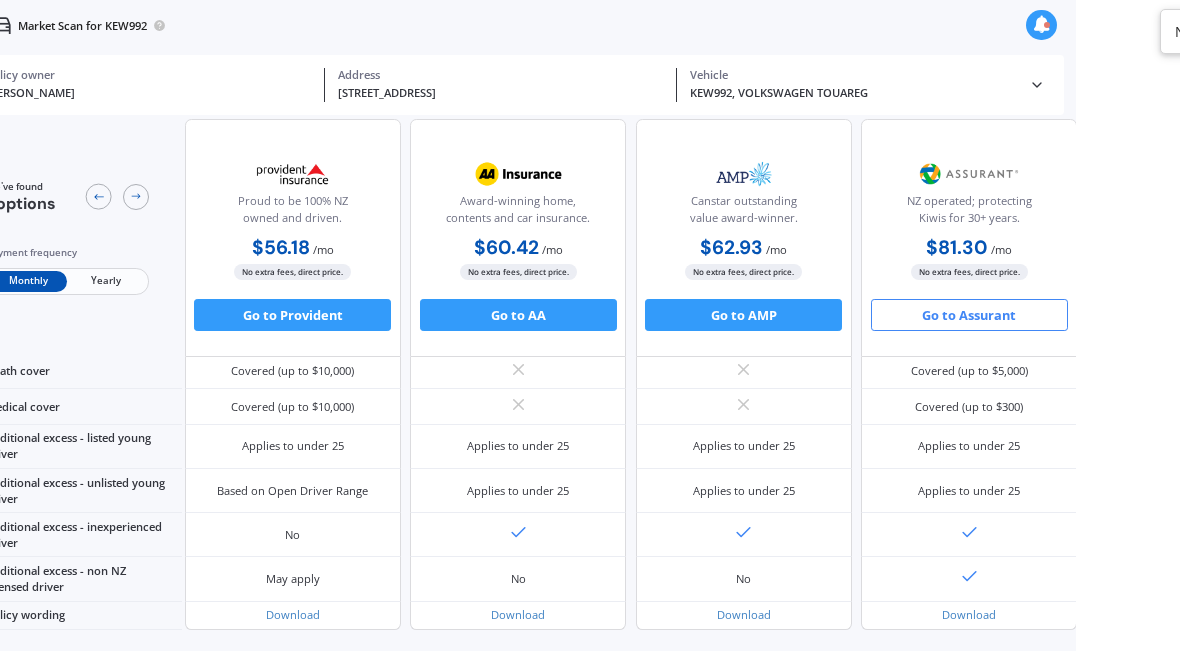click on "My Dashboard Market Scan Explore insurance Notifications [PERSON_NAME] Submit feedback Log out Market [GEOGRAPHIC_DATA]  [PERSON_NAME] Policy owner [STREET_ADDRESS][GEOGRAPHIC_DATA] Vehicle Policy owner [PERSON_NAME]   Address [STREET_ADDRESS][GEOGRAPHIC_DATA]   Address [STREET_ADDRESS][GEOGRAPHIC_DATA] )   Date of birth [DEMOGRAPHIC_DATA] ([DEMOGRAPHIC_DATA].)   Licence type NZ Full   Driving experience 5+ years   Accident history None   Insurance type Comprehensive   (update) Preferred sum insured $6,450   (update) Preferred excess $500   (update) Make VOLKSWAGEN   Model TOUAREG   Submodel V6   Finance No   We've found 6  options Payment frequency Monthly Yearly 💰 Cheapest option Simple online insurance, with large global underwriter. $38.71   /  mo $419.22   /  yr $38.71   /  mo No extra fees, direct price. Go to Cove Caring for Kiwis since [DATE]. $50.09   /  mo $600.85   /  yr $50.09   /  mo No extra fees, direct price.   /" at bounding box center (487, 325) 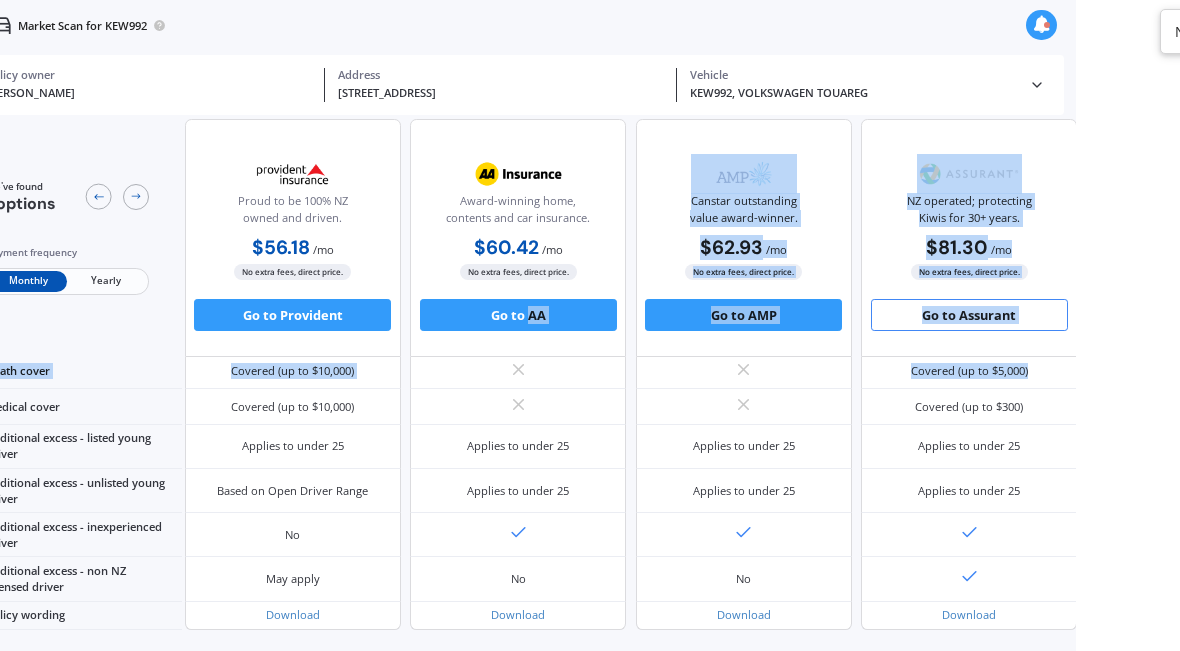 click on "My Dashboard Market Scan Explore insurance Notifications [PERSON_NAME] Submit feedback Log out Market [GEOGRAPHIC_DATA]  [PERSON_NAME] Policy owner [STREET_ADDRESS][GEOGRAPHIC_DATA] Vehicle Policy owner [PERSON_NAME]   Address [STREET_ADDRESS][GEOGRAPHIC_DATA]   Address [STREET_ADDRESS][GEOGRAPHIC_DATA] )   Date of birth [DEMOGRAPHIC_DATA] ([DEMOGRAPHIC_DATA].)   Licence type NZ Full   Driving experience 5+ years   Accident history None   Insurance type Comprehensive   (update) Preferred sum insured $6,450   (update) Preferred excess $500   (update) Make VOLKSWAGEN   Model TOUAREG   Submodel V6   Finance No   We've found 6  options Payment frequency Monthly Yearly 💰 Cheapest option Simple online insurance, with large global underwriter. $38.71   /  mo $419.22   /  yr $38.71   /  mo No extra fees, direct price. Go to Cove Caring for Kiwis since [DATE]. $50.09   /  mo $600.85   /  yr $50.09   /  mo No extra fees, direct price.   /" at bounding box center (487, 325) 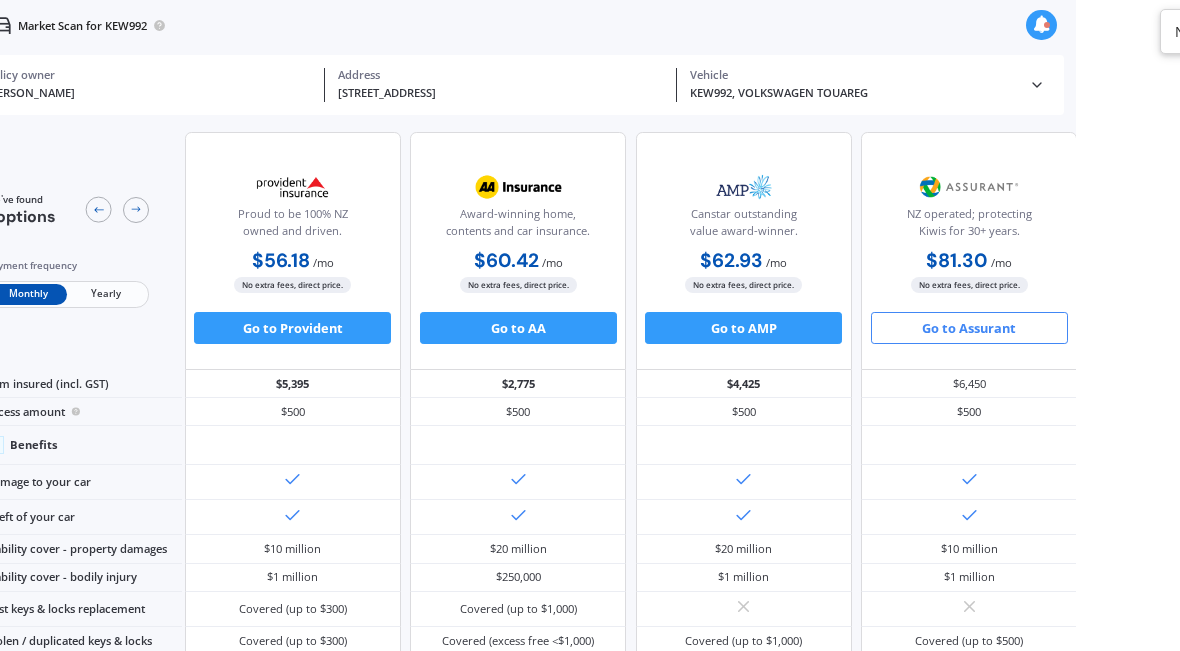 scroll, scrollTop: 0, scrollLeft: 562, axis: horizontal 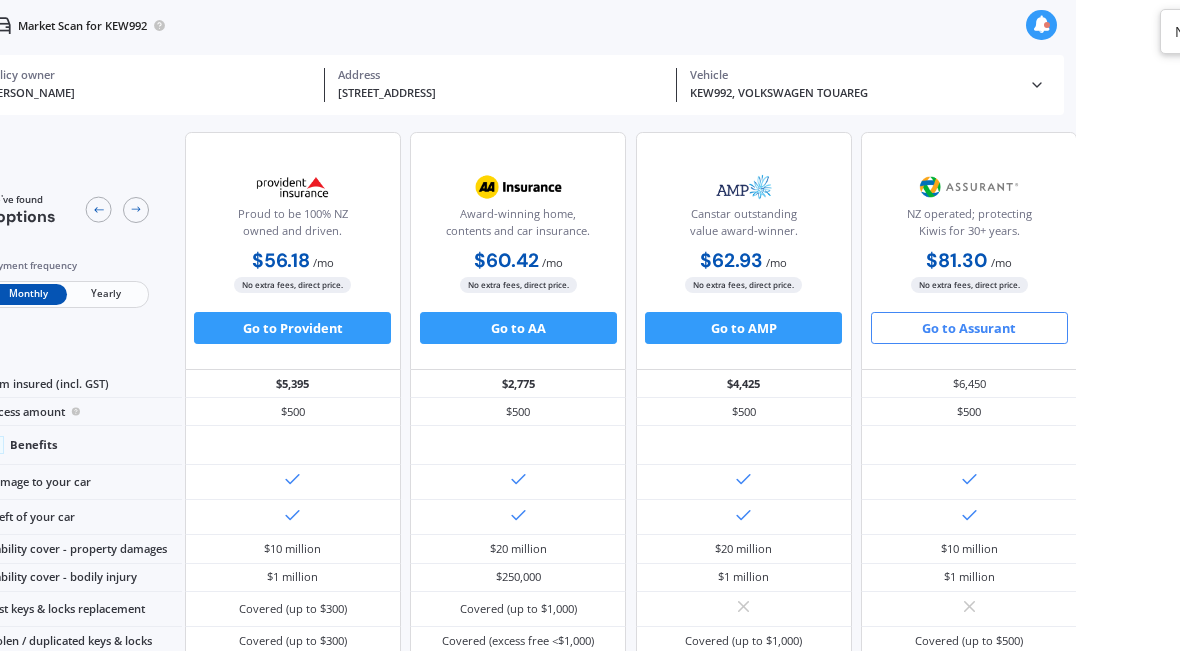 click on "$5,395" at bounding box center (294, 384) 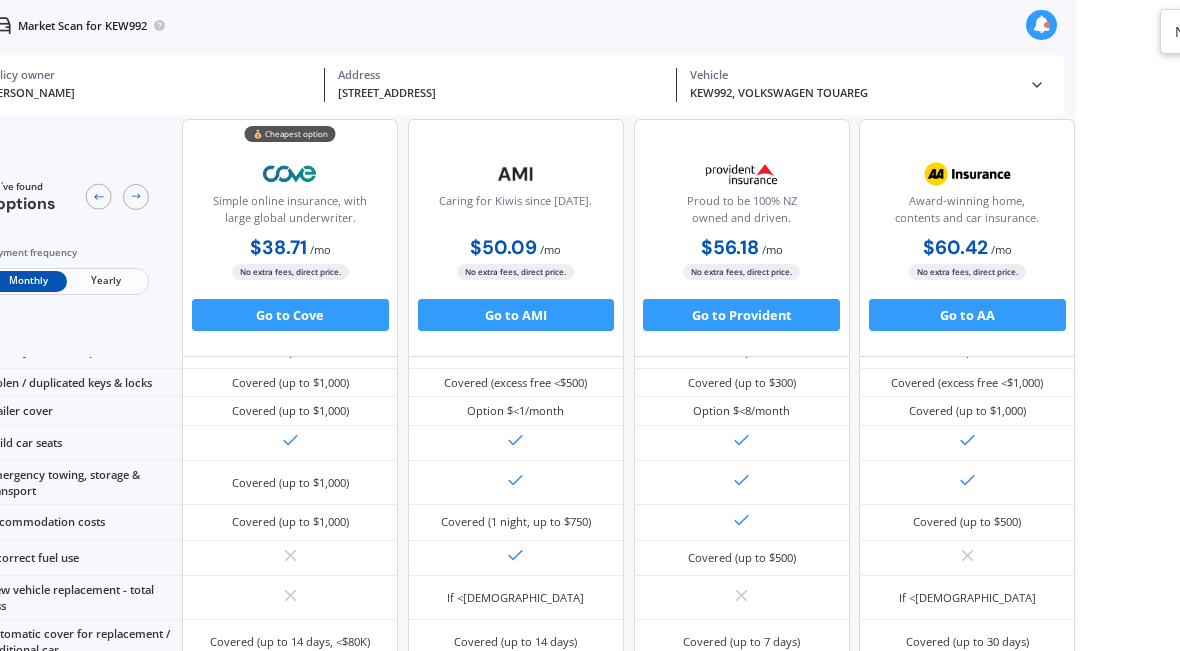 scroll, scrollTop: 326, scrollLeft: 0, axis: vertical 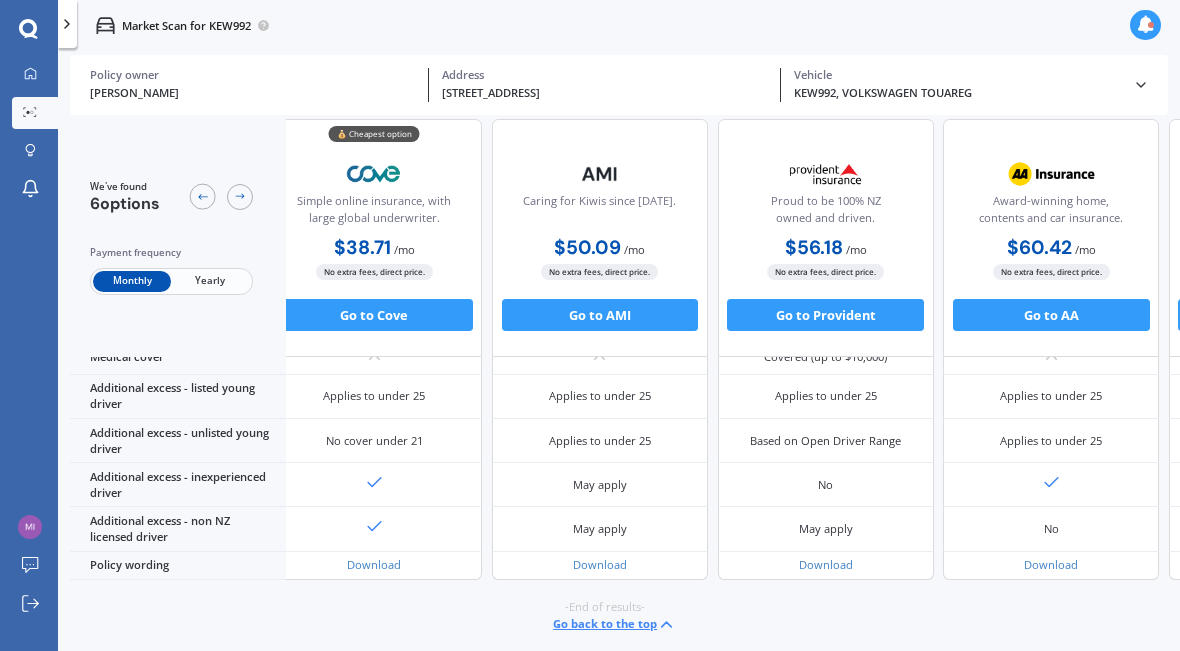 click at bounding box center (1051, 485) 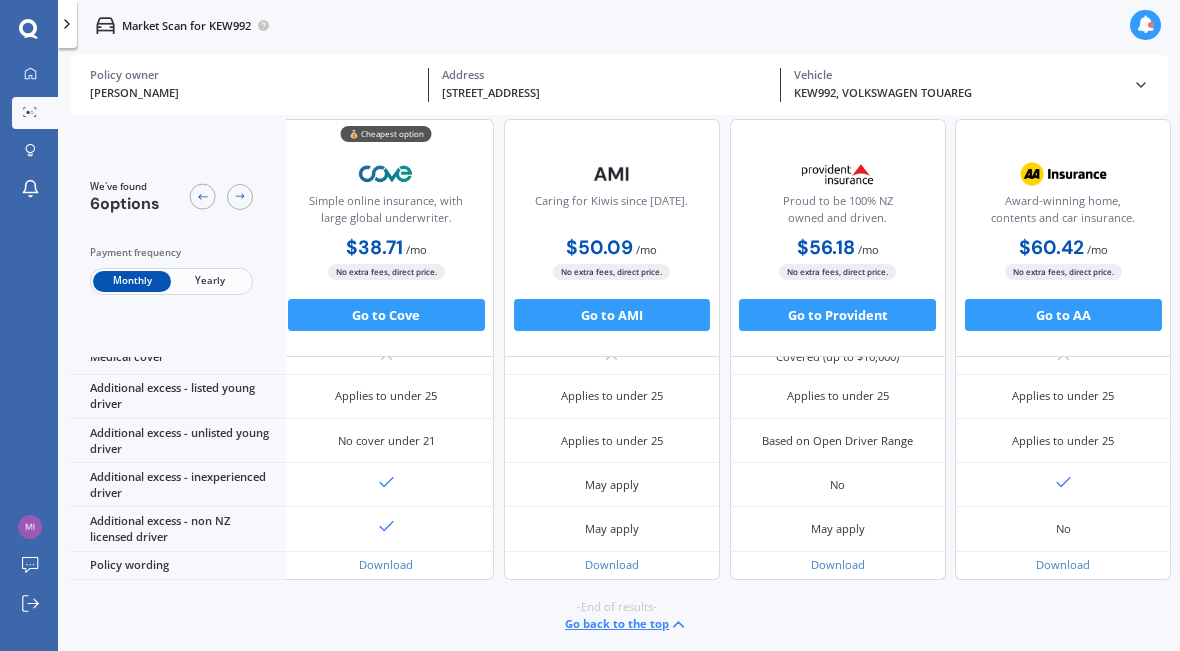 scroll, scrollTop: 1287, scrollLeft: 11, axis: both 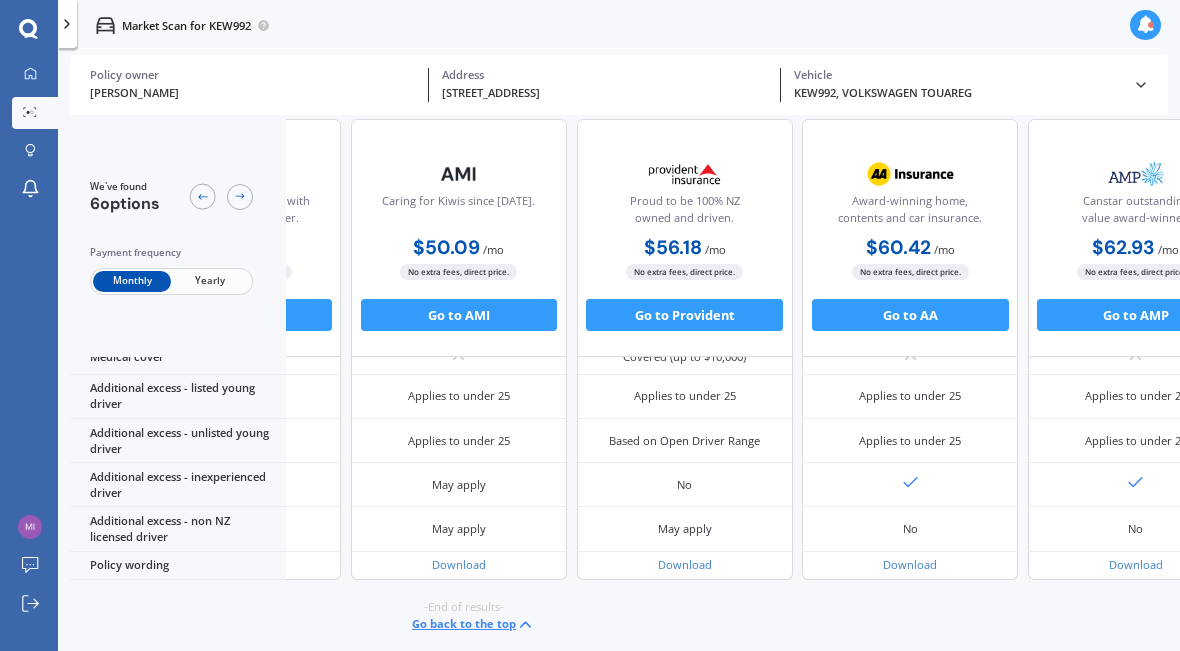 click on "$50.09" at bounding box center [446, 247] 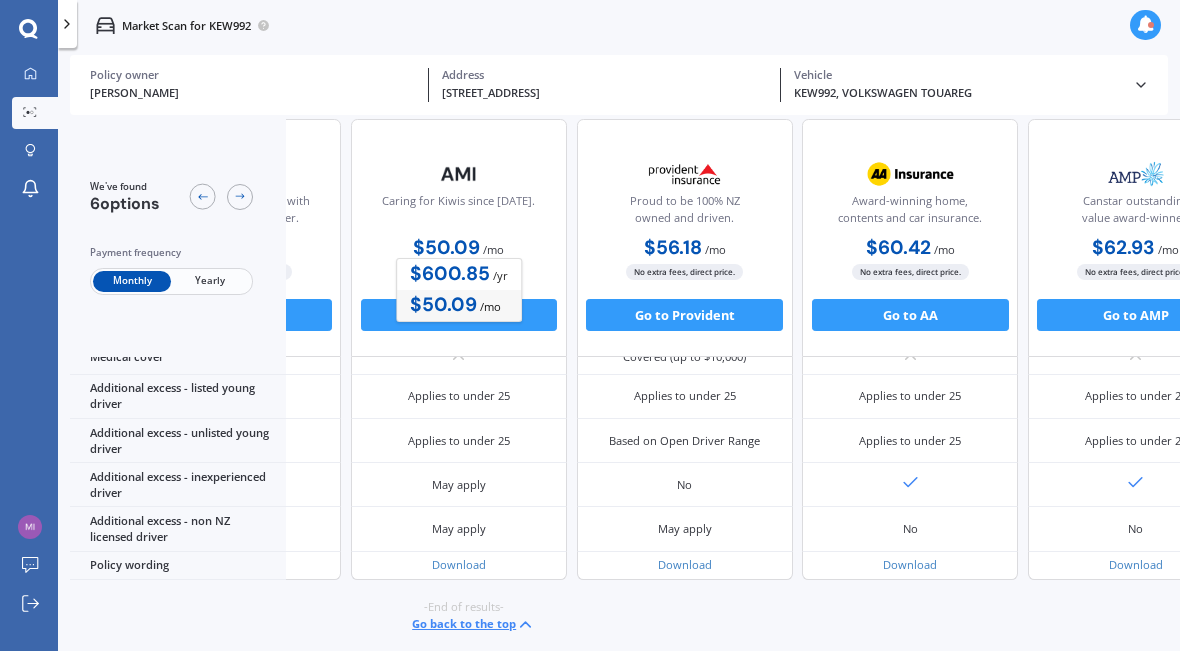 click on "May apply" at bounding box center (459, 485) 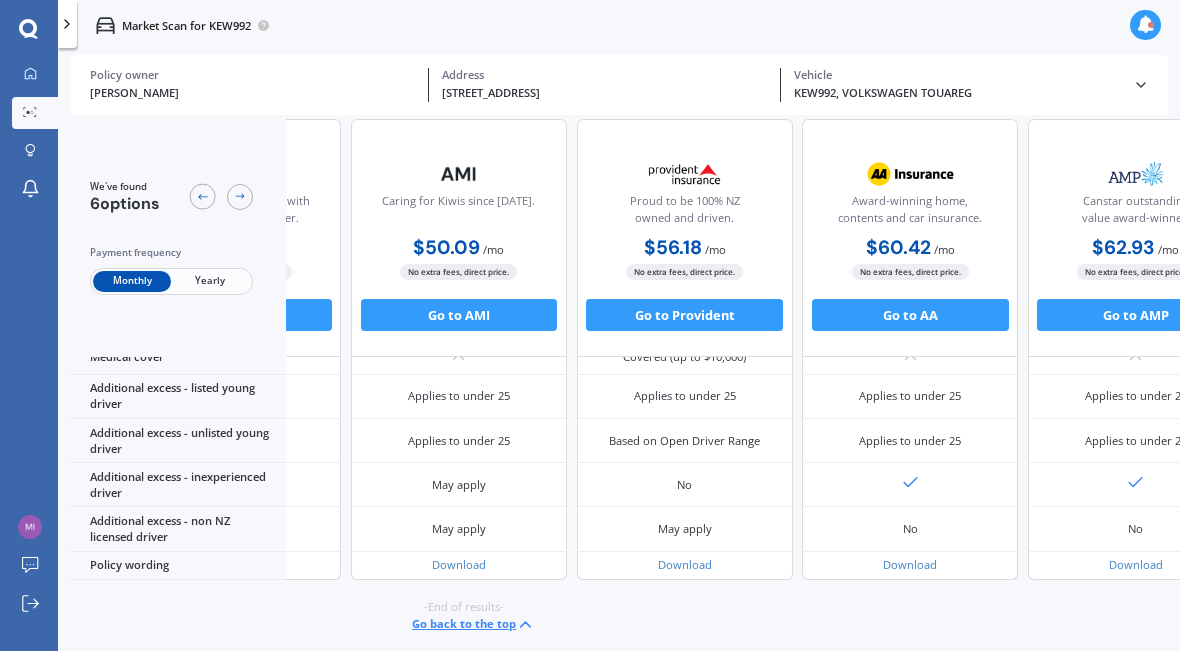click on "$50.09   /  mo $600.85   /  yr $50.09   /  mo" at bounding box center (459, 248) 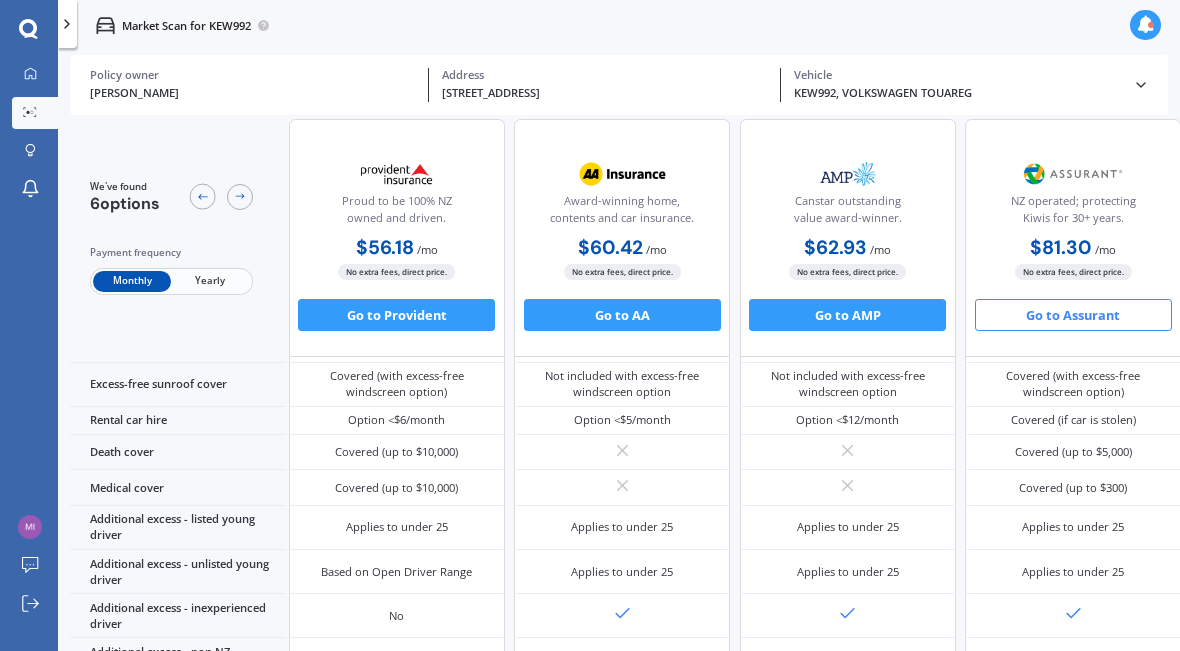 scroll, scrollTop: 790, scrollLeft: 562, axis: both 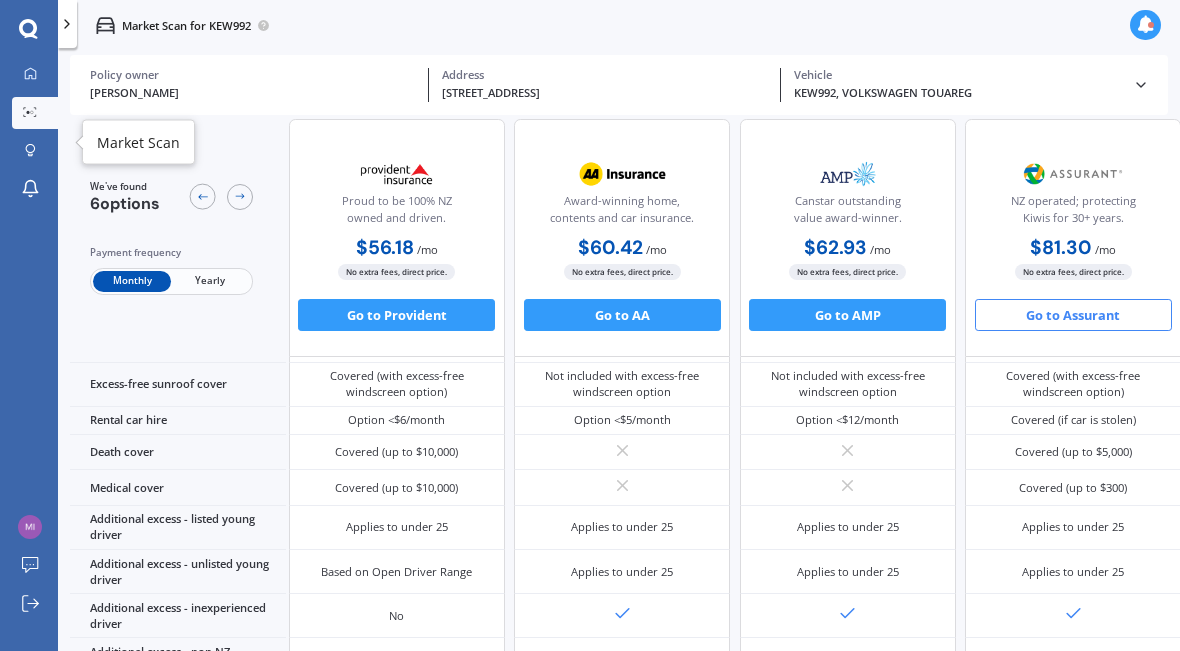click on "Market Scan" at bounding box center (35, 113) 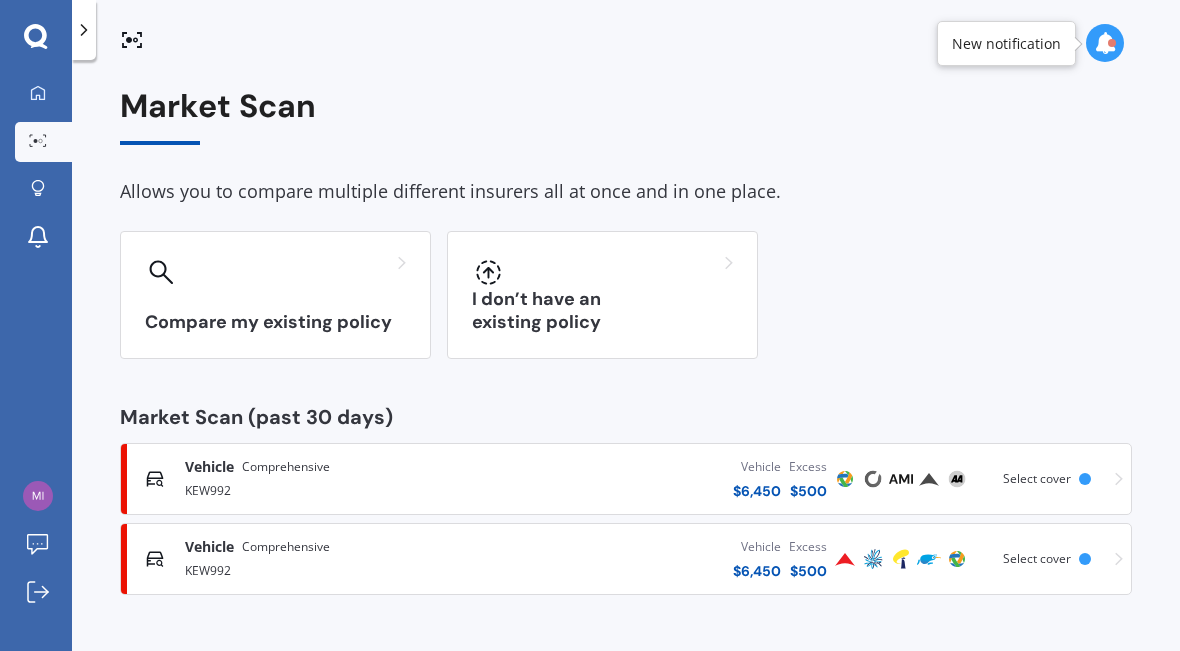 click on "Vehicle $ 6,450 Excess $ 500" at bounding box center (659, 559) 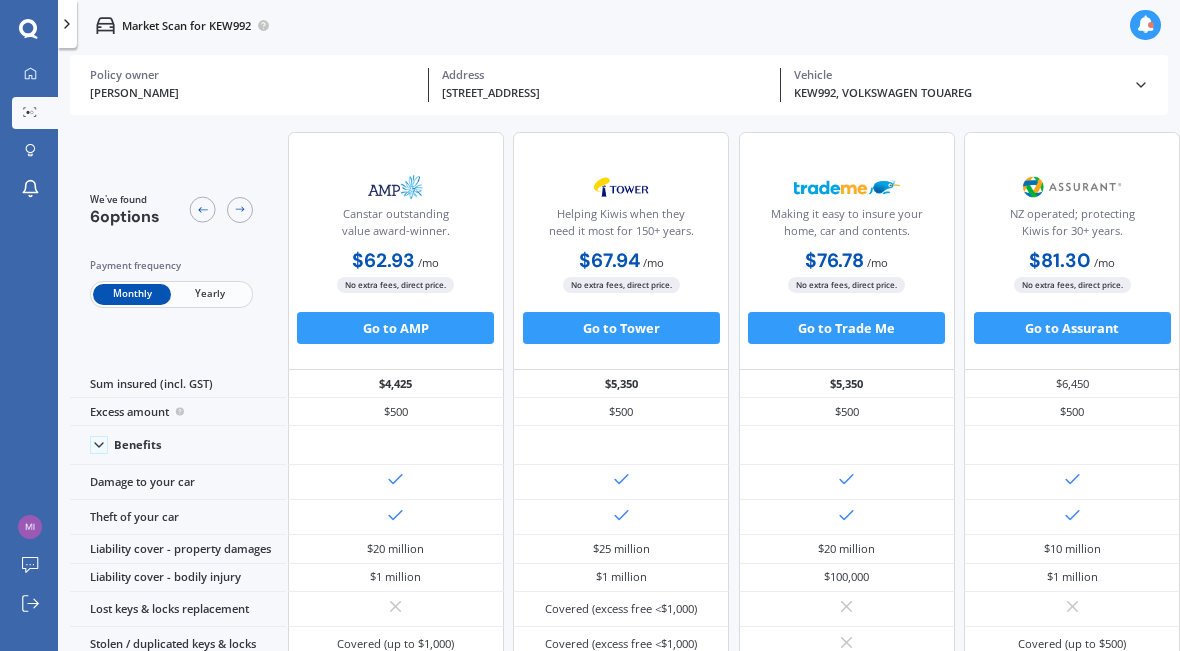 scroll, scrollTop: 0, scrollLeft: 562, axis: horizontal 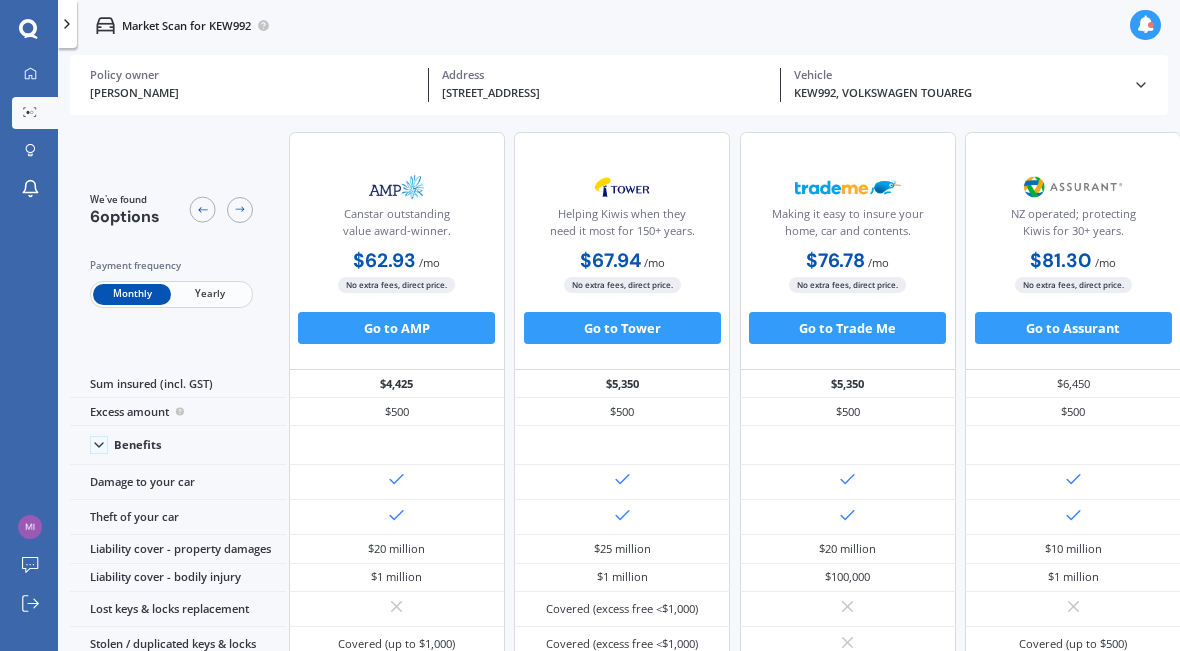 click at bounding box center [1073, 517] 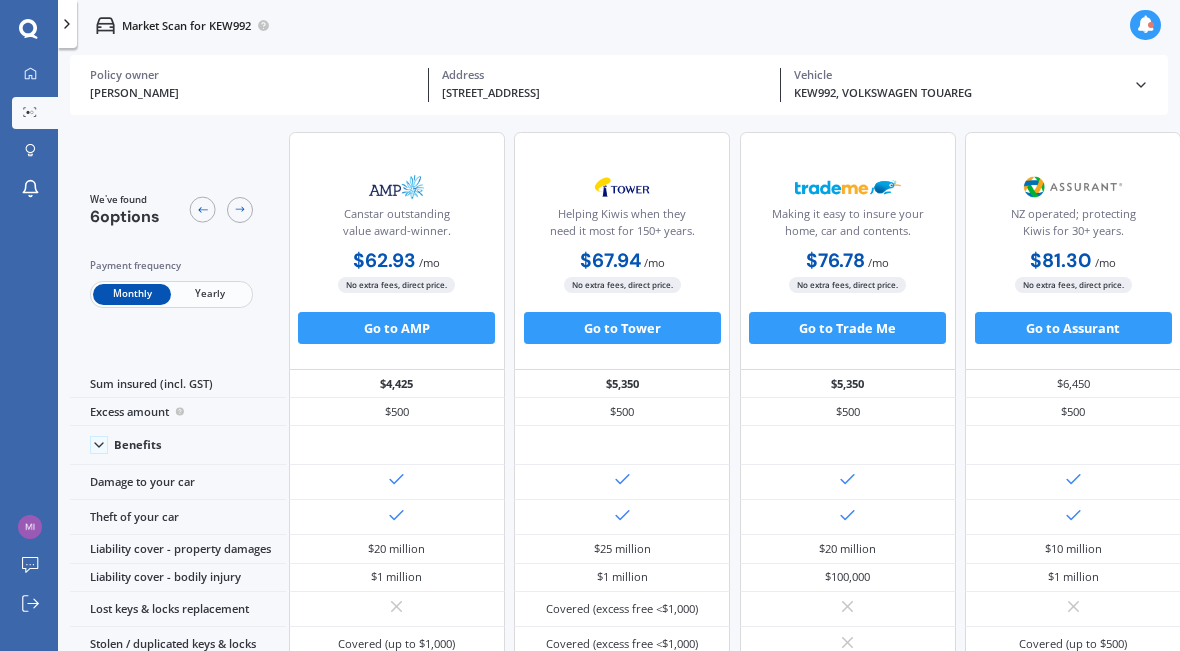 click at bounding box center [1073, 517] 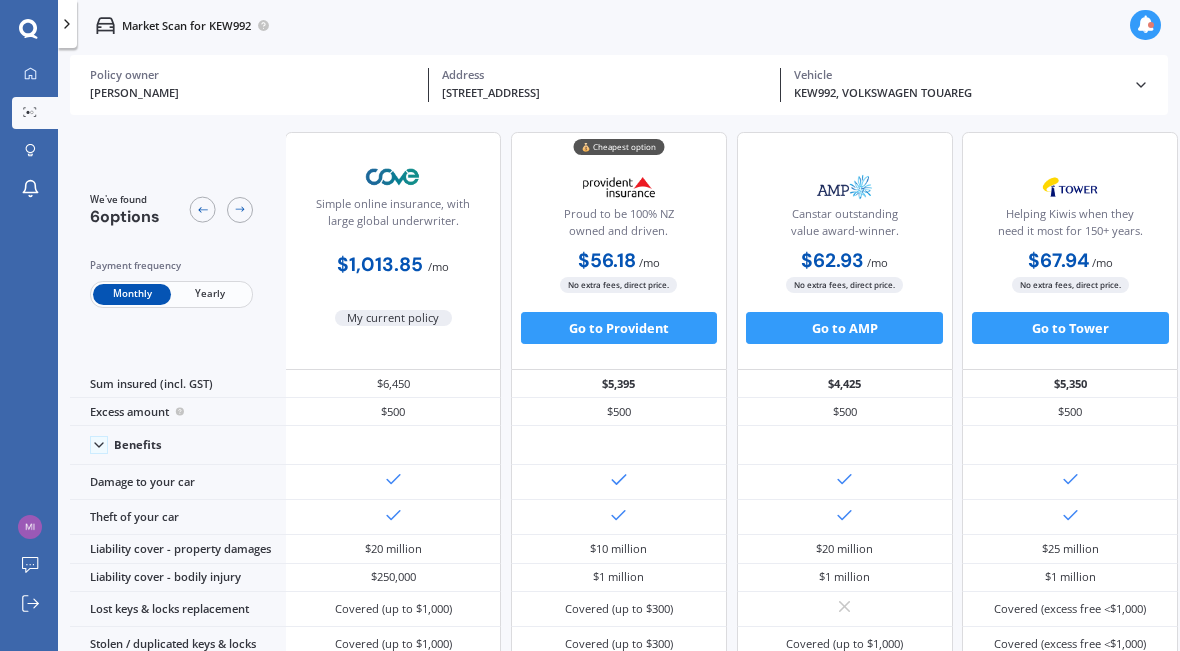 scroll, scrollTop: 0, scrollLeft: 0, axis: both 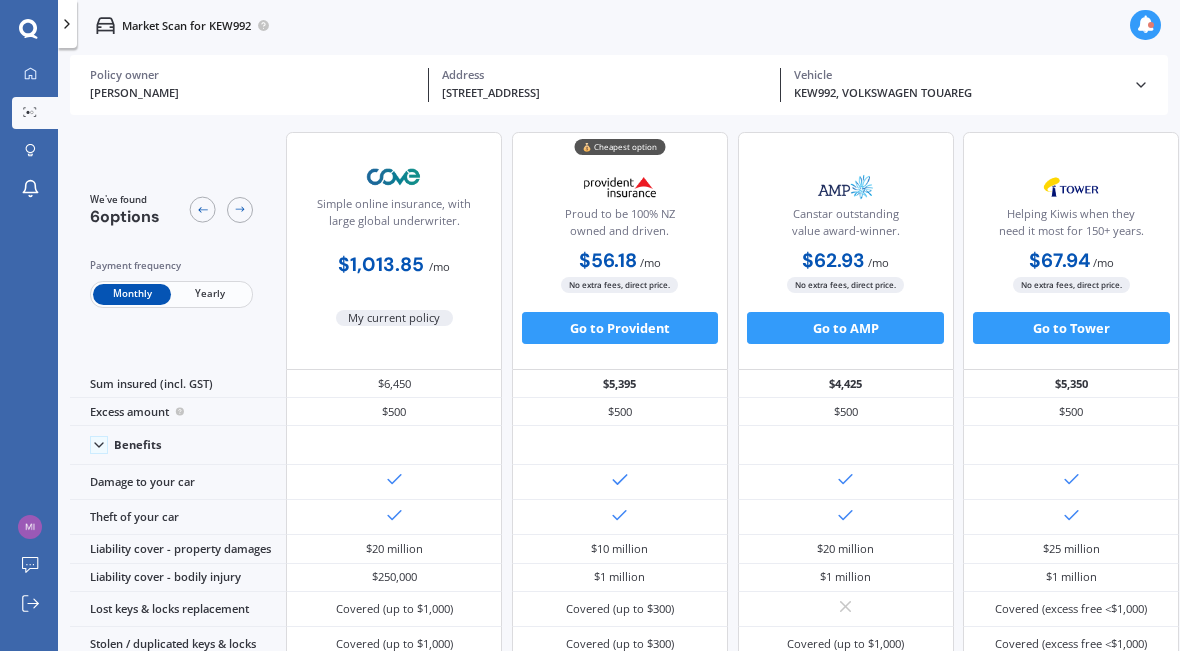 click on "Go to Provident" at bounding box center (620, 328) 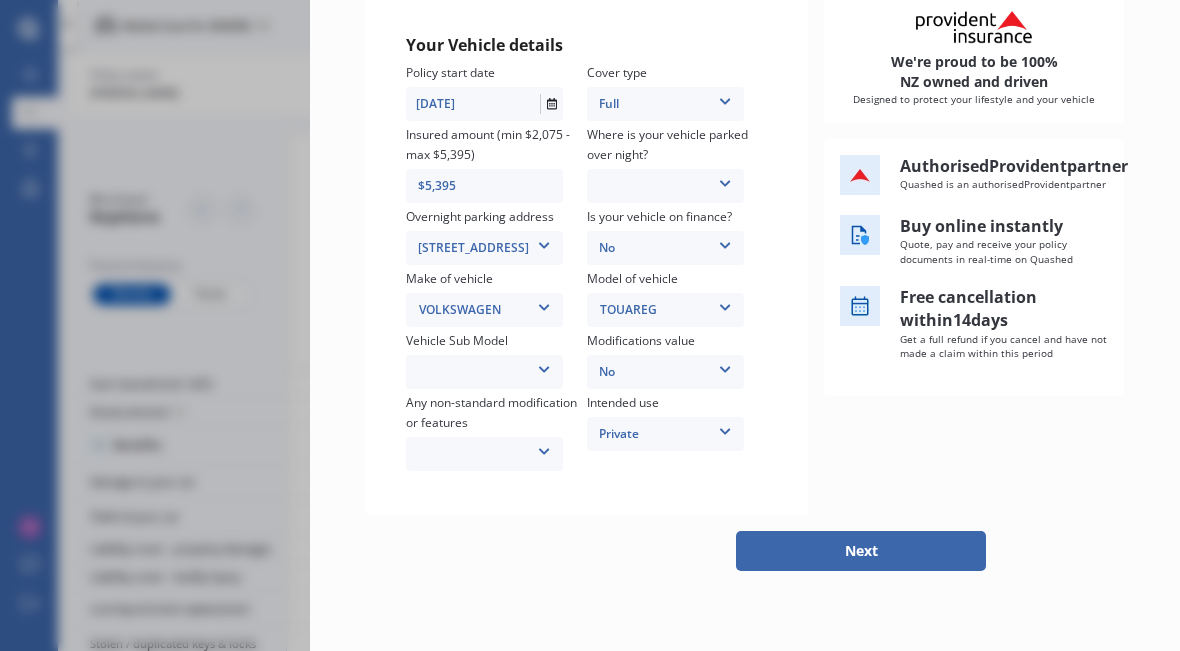 scroll, scrollTop: 338, scrollLeft: 0, axis: vertical 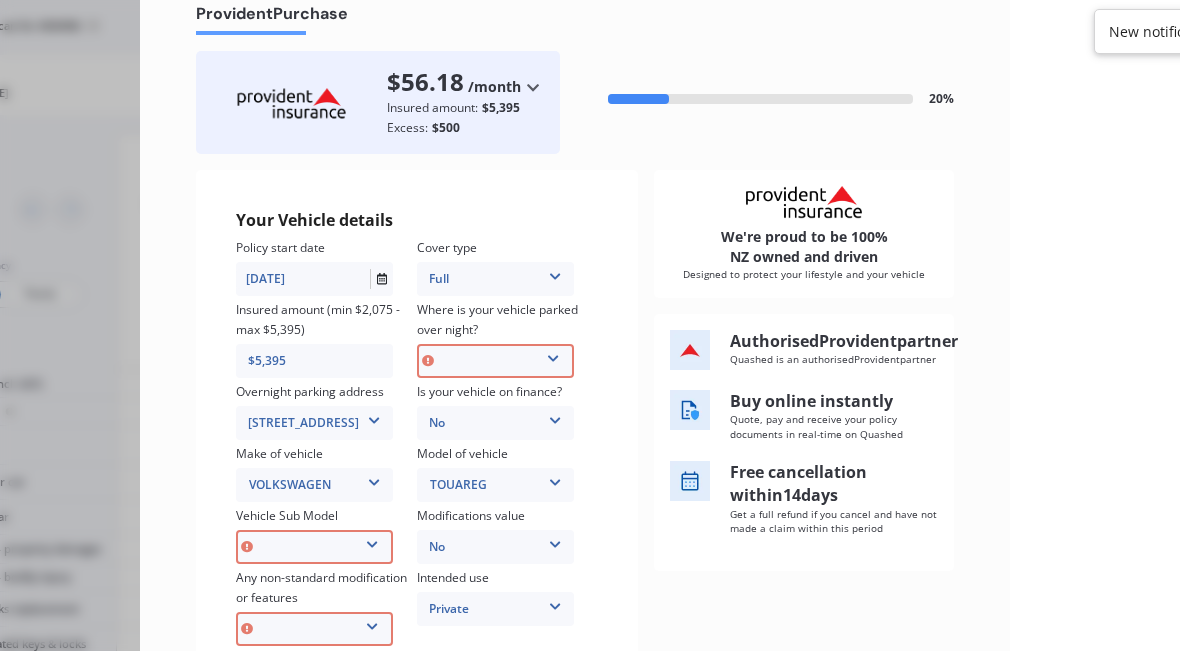 click at bounding box center (372, 541) 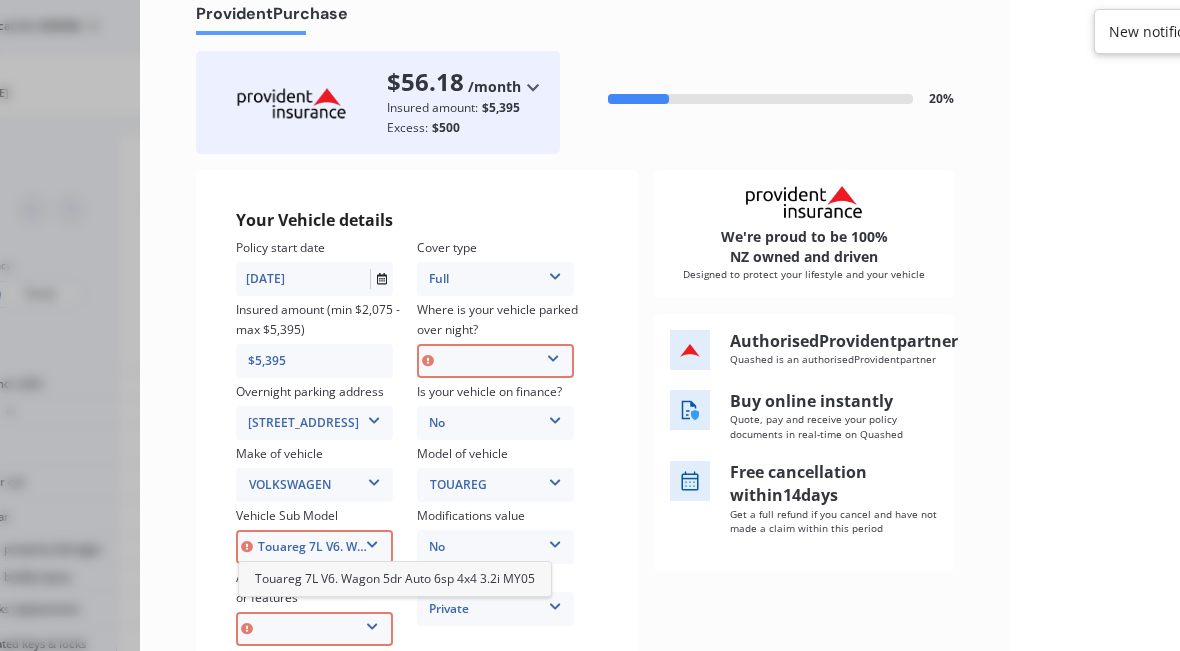 click at bounding box center (372, 541) 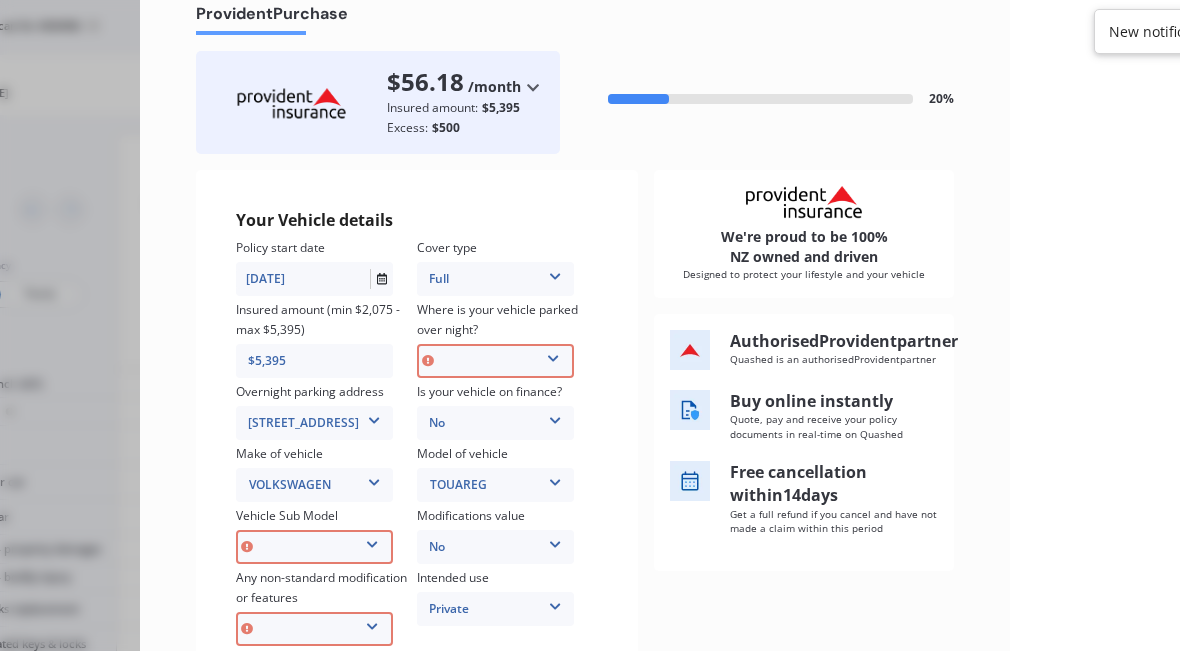 click at bounding box center (372, 623) 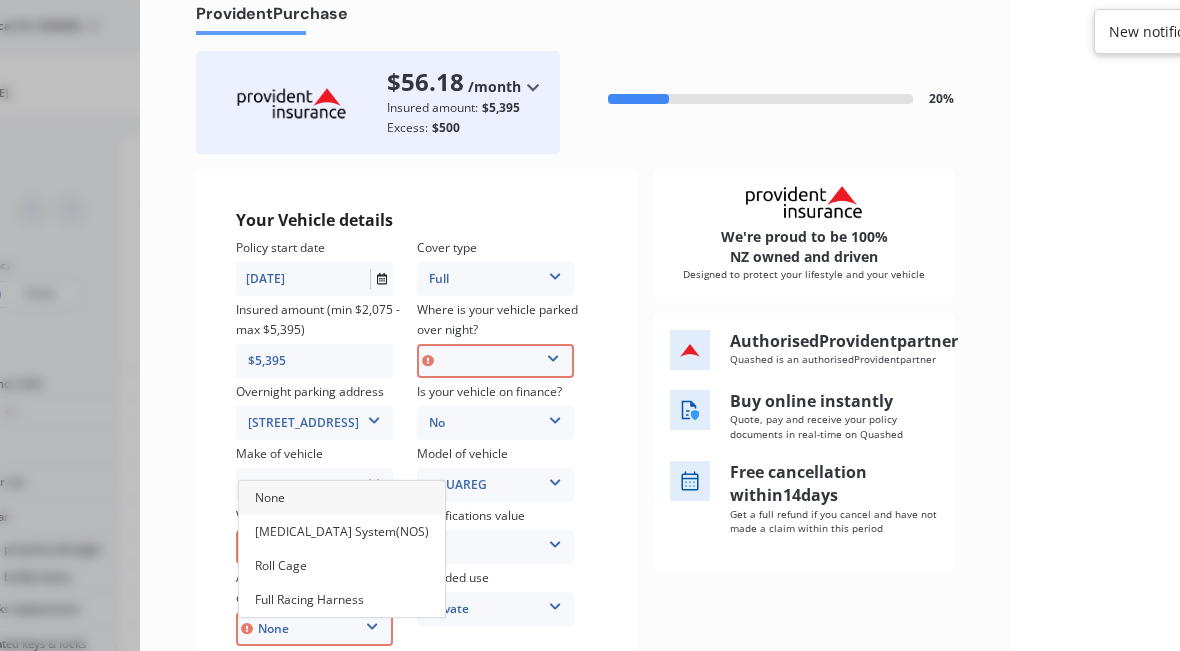 click on "None" at bounding box center (342, 498) 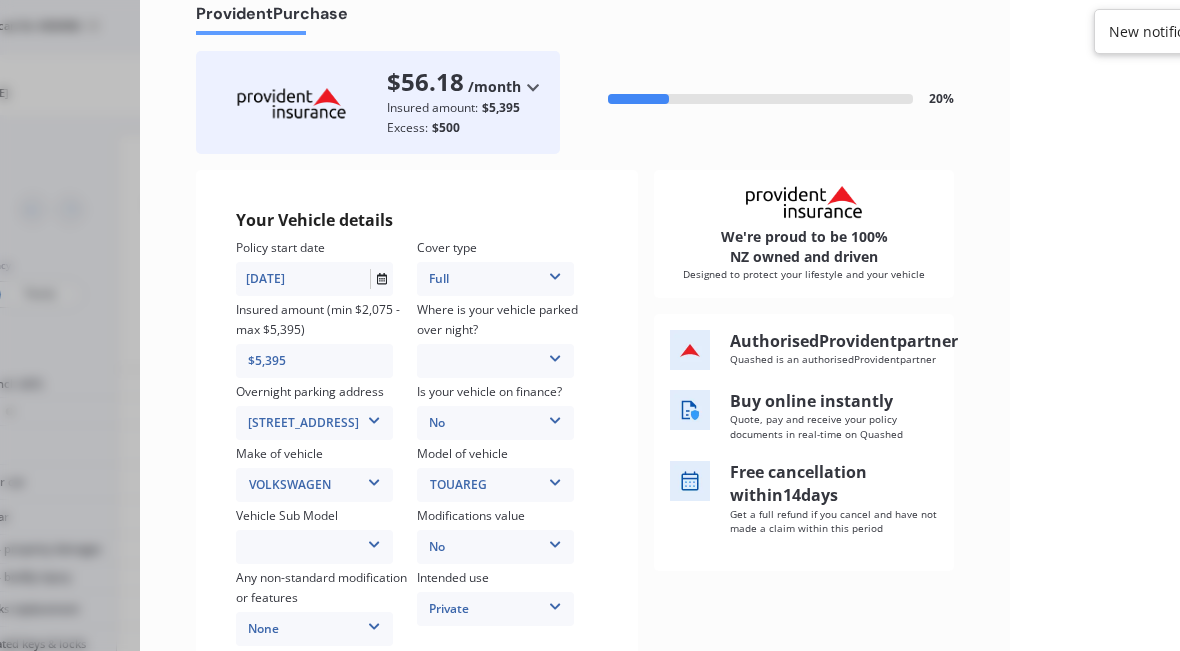 click on "Garage (fully enclosed) Off Street Parking Other" at bounding box center [495, 361] 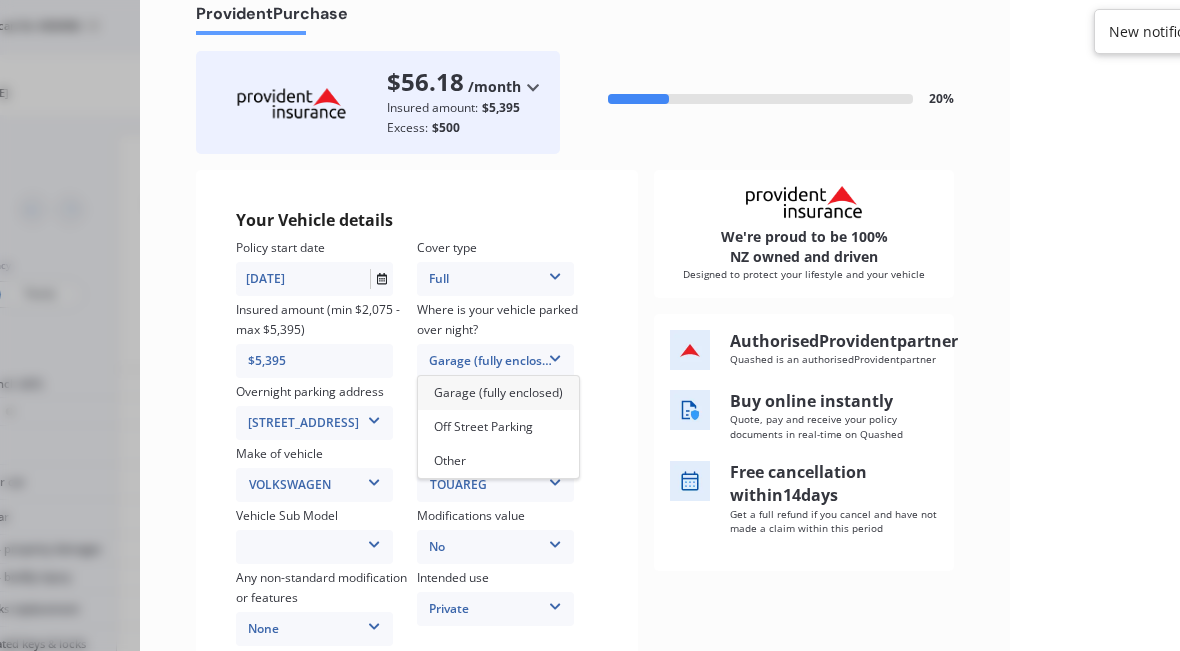 click on "Off Street Parking" at bounding box center [498, 427] 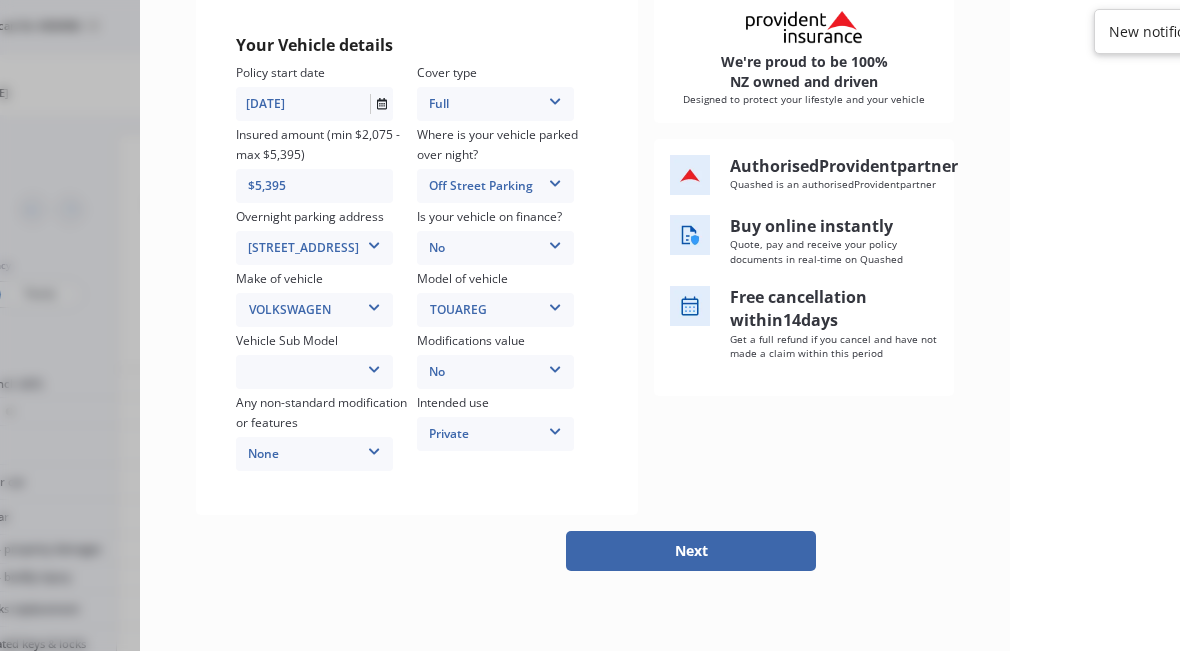 scroll, scrollTop: 338, scrollLeft: 0, axis: vertical 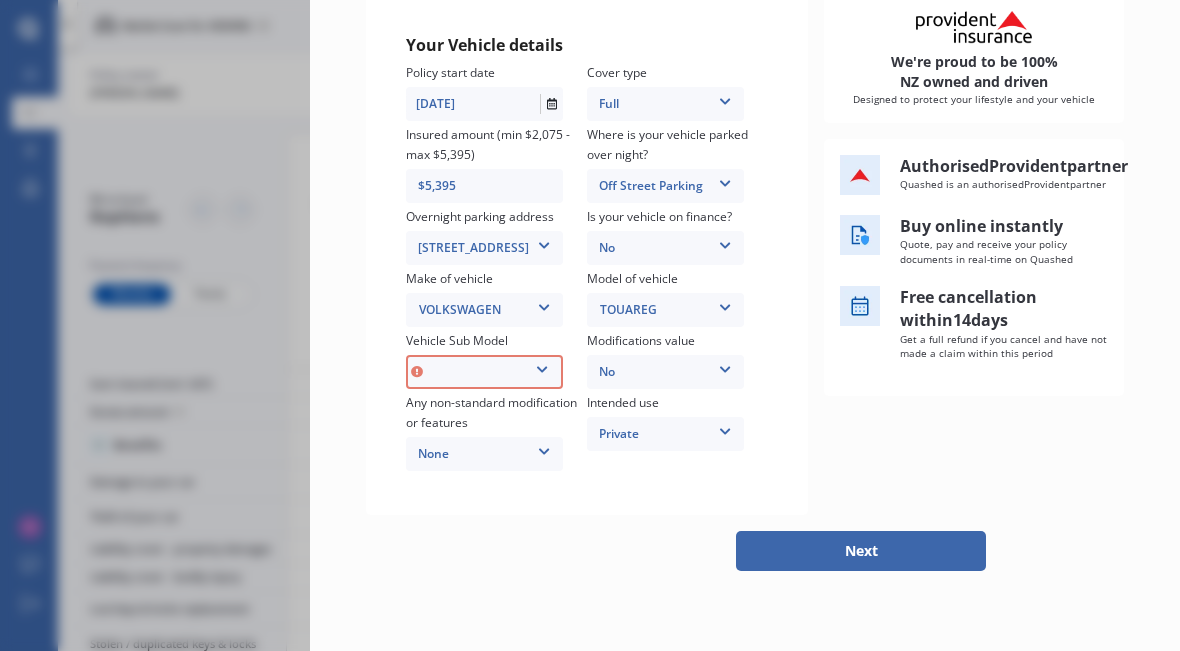 click at bounding box center [542, 366] 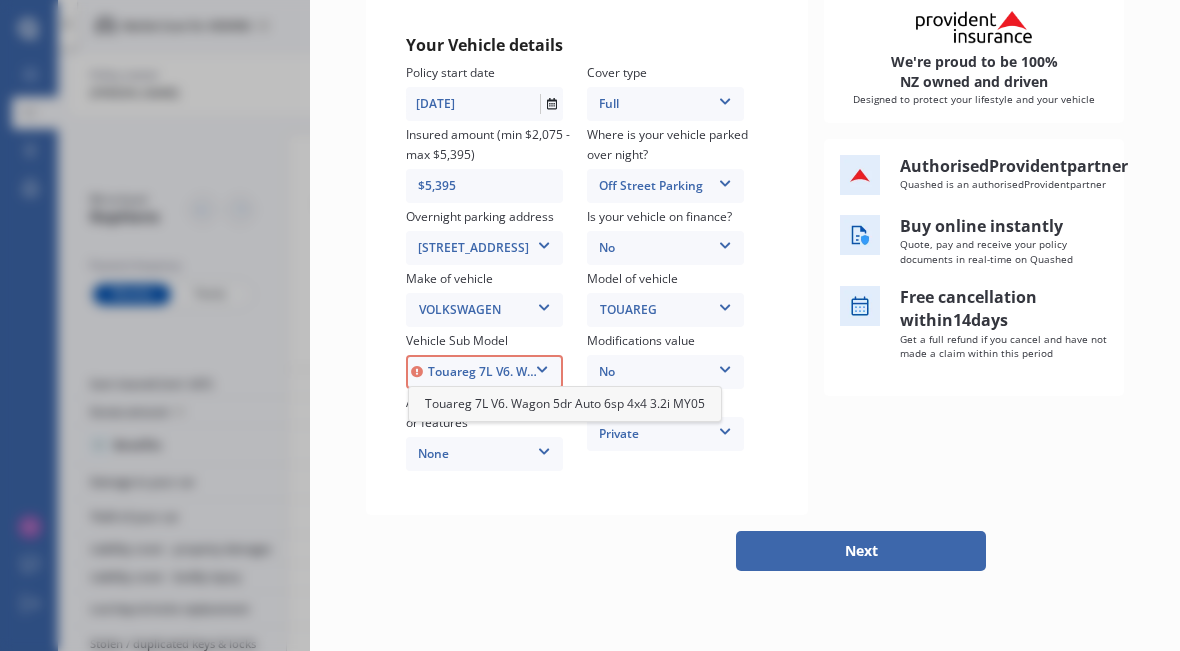 click on "Touareg 7L V6. Wagon 5dr Auto 6sp 4x4 3.2i MY05" at bounding box center [565, 403] 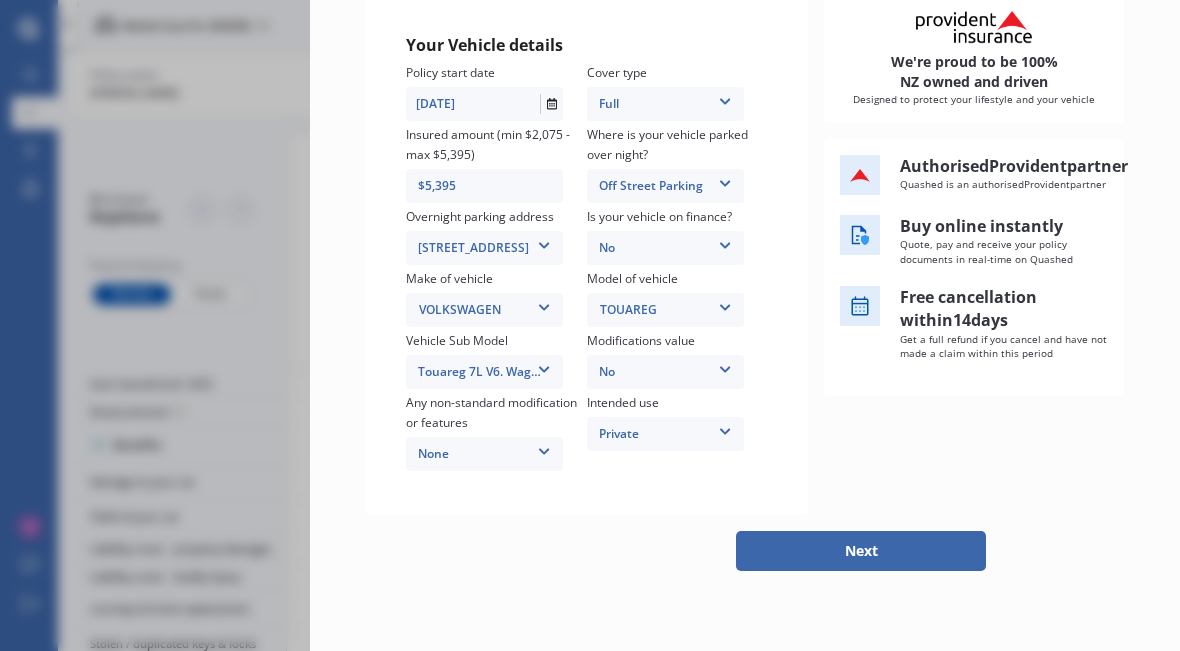 click on "Next" at bounding box center [861, 551] 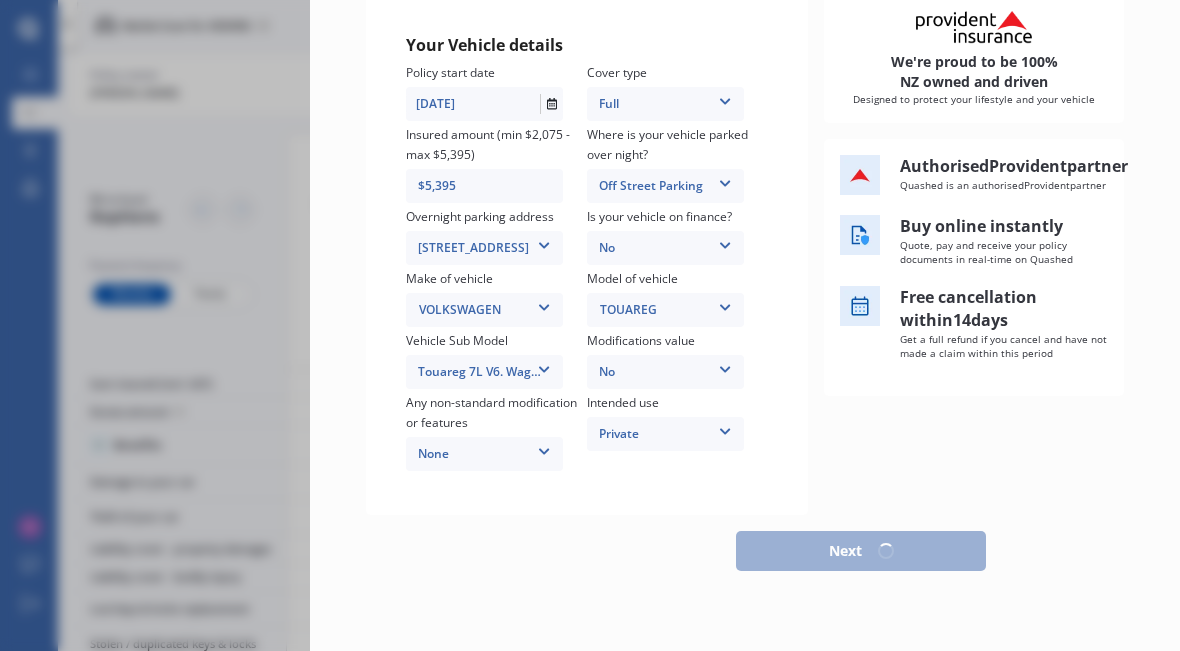 select on "17" 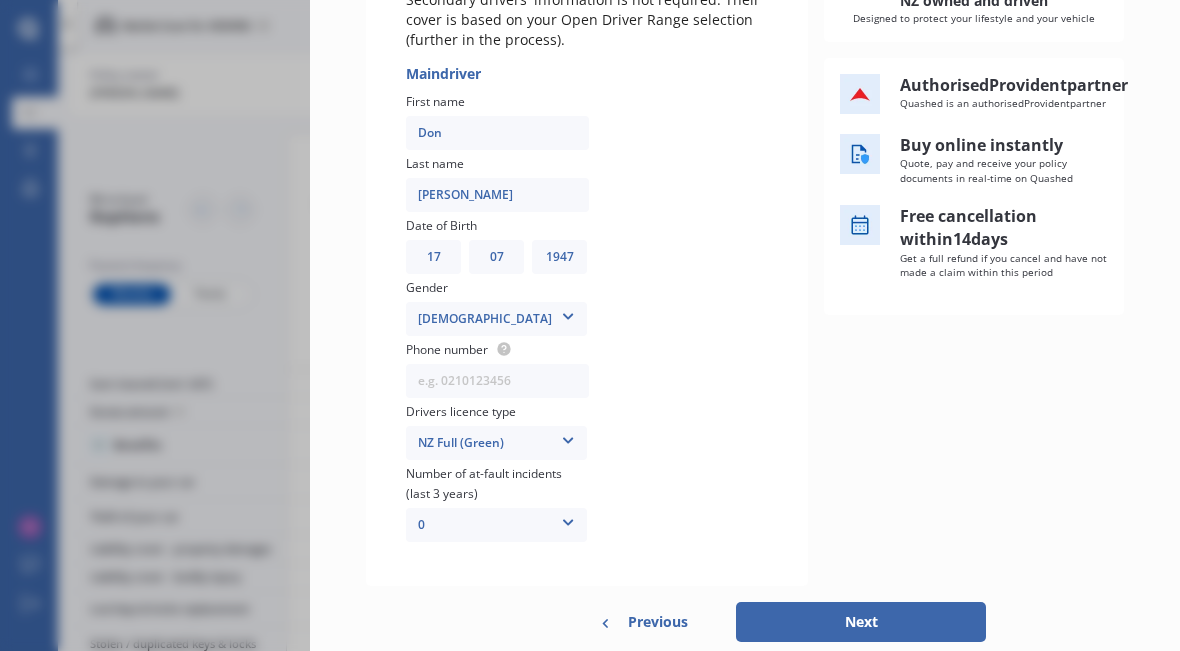 scroll, scrollTop: 322, scrollLeft: 0, axis: vertical 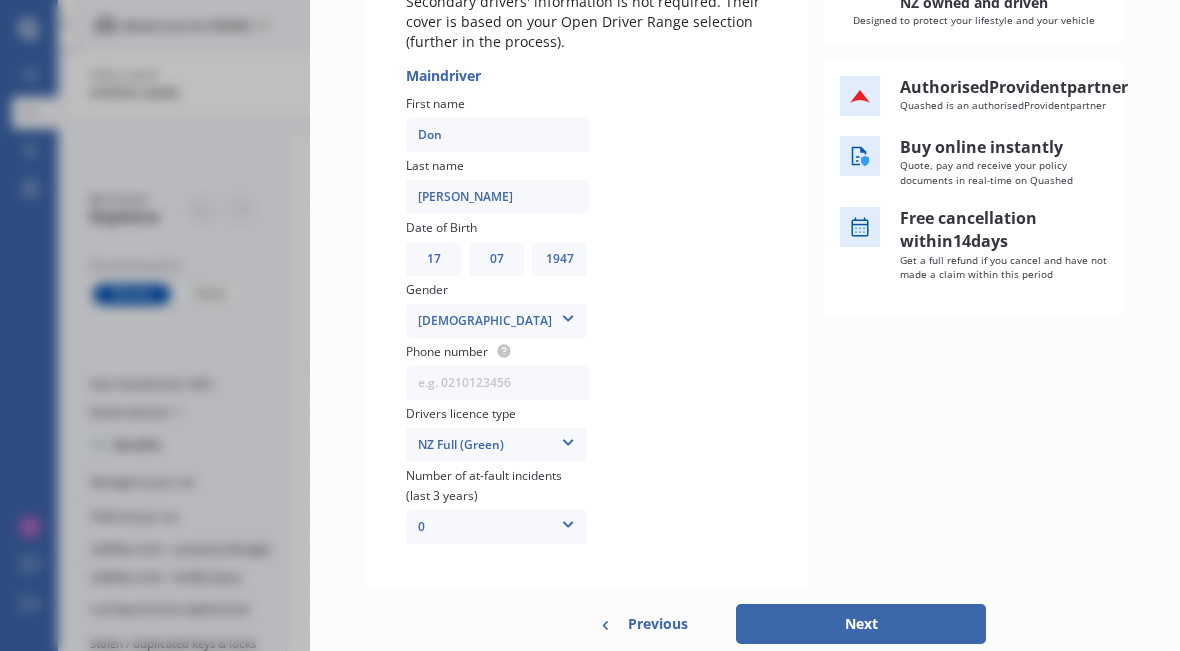 click at bounding box center (568, 521) 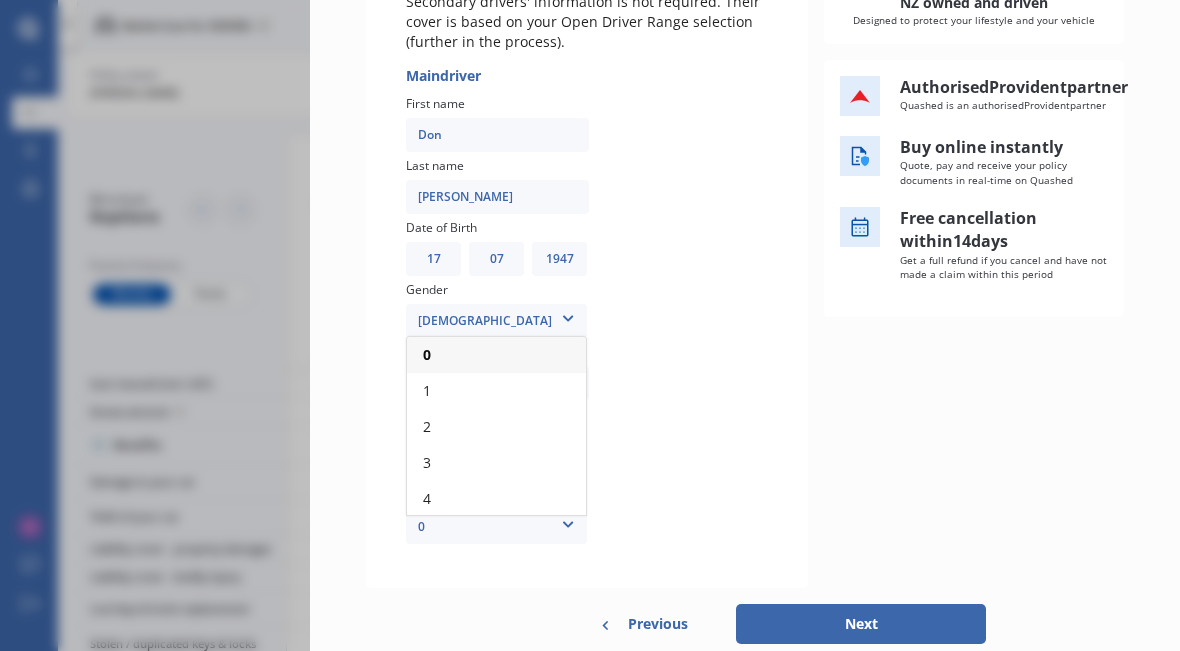 click on "Driver  details Secondary drivers' information is not required. Their cover is based on your Open Driver Range selection (further in the process). Main  driver First name Don Last name [PERSON_NAME] Date of Birth DD 01 02 03 04 05 06 07 08 09 10 11 12 13 14 15 16 17 18 19 20 21 22 23 24 25 26 27 28 29 30 31 MM 01 02 03 04 05 06 07 08 09 10 11 12 YYYY 2009 2008 2007 2006 2005 2004 2003 2002 2001 2000 1999 1998 1997 1996 1995 1994 1993 1992 1991 1990 1989 1988 1987 1986 1985 1984 1983 1982 1981 1980 1979 1978 1977 1976 1975 1974 1973 1972 1971 1970 1969 1968 1967 1966 1965 1964 1963 1962 1961 1960 1959 1958 1957 1956 1955 1954 1953 1952 1951 1950 1949 1948 1947 1946 1945 1944 1943 1942 1941 1940 1939 1938 1937 1936 1935 1934 1933 1932 1931 1930 1929 1928 1927 1926 1925 1924 1923 1922 1921 1920 1919 1918 1917 1916 1915 1914 1913 1912 1911 1910 Gender [DEMOGRAPHIC_DATA] [DEMOGRAPHIC_DATA] [DEMOGRAPHIC_DATA] Phone number Drivers licence type NZ Full (Green) NZ Full (Green) NZ Supervised (Green) NZ Restricted (Yellow) NZ Learners (Blue) NZ Limited (Pink) 0 0" at bounding box center [587, 252] 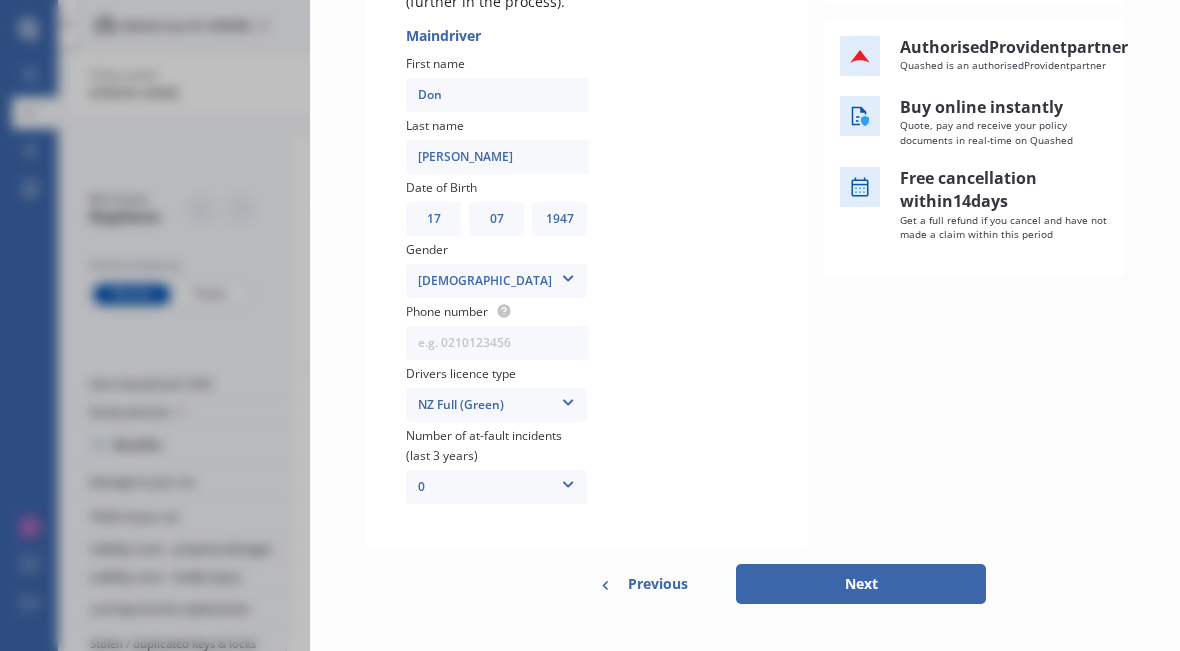 scroll, scrollTop: 360, scrollLeft: 0, axis: vertical 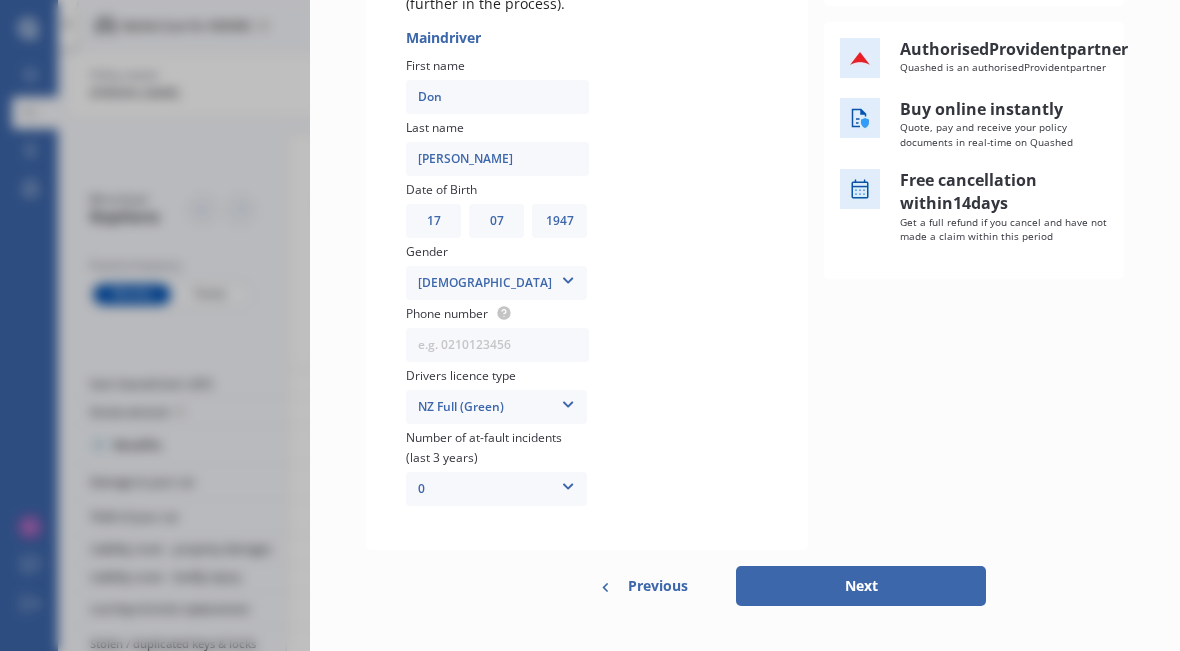 click on "Next" at bounding box center (861, 586) 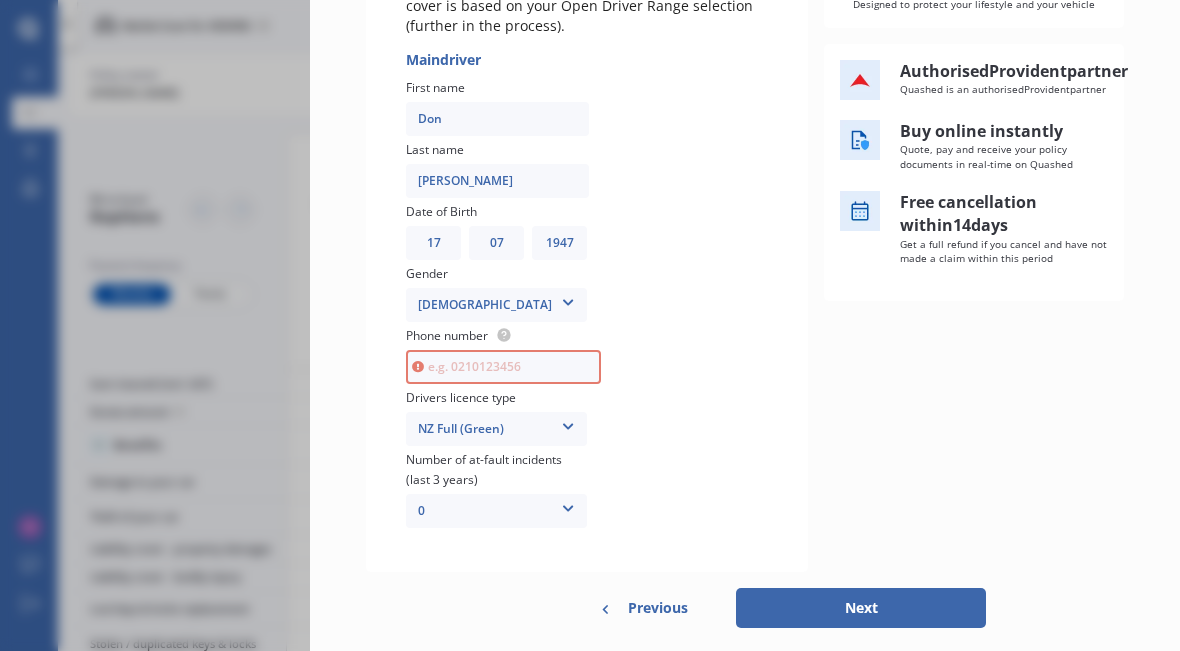 scroll, scrollTop: 340, scrollLeft: 0, axis: vertical 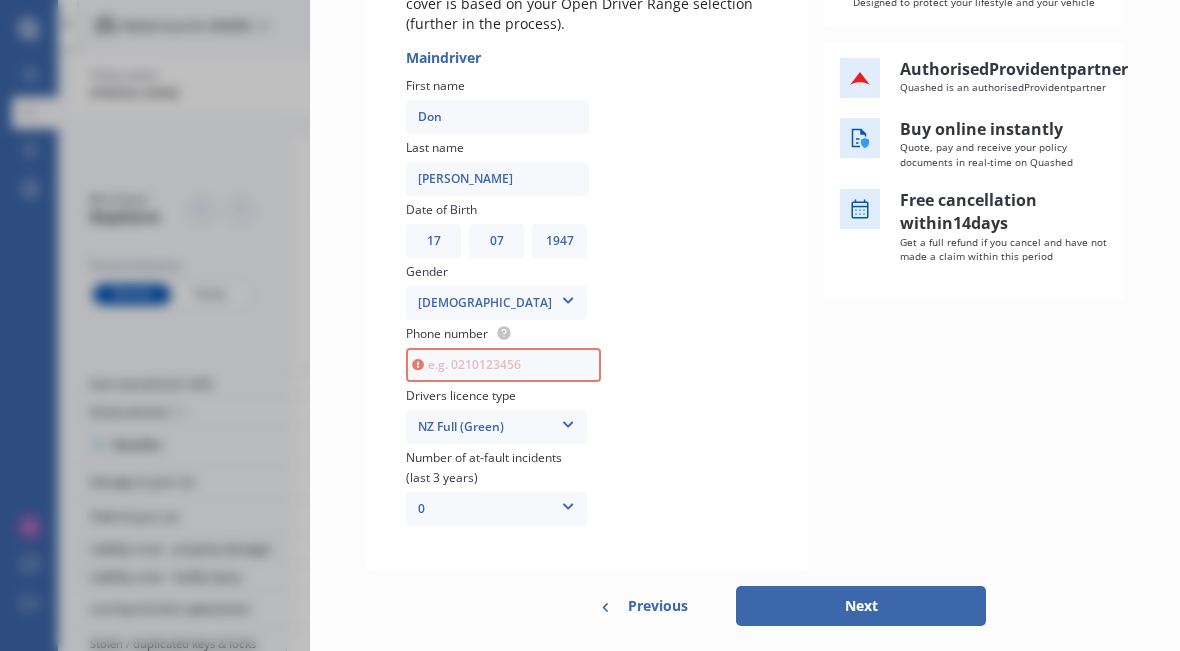 click on "Yearly Monthly $58.04 / mo Provident  Purchase $58.04 /month /year /month Insured amount: $5,395 Excess: $500 40 % Driver  details Secondary drivers' information is not required. Their cover is based on your Open Driver Range selection (further in the process). Main  driver First name Don Last name [PERSON_NAME] Date of Birth DD 01 02 03 04 05 06 07 08 09 10 11 12 13 14 15 16 17 18 19 20 21 22 23 24 25 26 27 28 29 30 31 MM 01 02 03 04 05 06 07 08 09 10 11 12 YYYY 2009 2008 2007 2006 2005 2004 2003 2002 2001 2000 1999 1998 1997 1996 1995 1994 1993 1992 1991 1990 1989 1988 1987 1986 1985 1984 1983 1982 1981 1980 1979 1978 1977 1976 1975 1974 1973 1972 1971 1970 1969 1968 1967 1966 1965 1964 1963 1962 1961 1960 1959 1958 1957 1956 1955 1954 1953 1952 1951 1950 1949 1948 1947 1946 1945 1944 1943 1942 1941 1940 1939 1938 1937 1936 1935 1934 1933 1932 1931 1930 1929 1928 1927 1926 1925 1924 1923 1922 1921 1920 1919 1918 1917 1916 1915 1914 1913 1912 1911 1910 Gender [DEMOGRAPHIC_DATA] [DEMOGRAPHIC_DATA] [DEMOGRAPHIC_DATA] Phone number Drivers licence type 0 0" at bounding box center [745, 203] 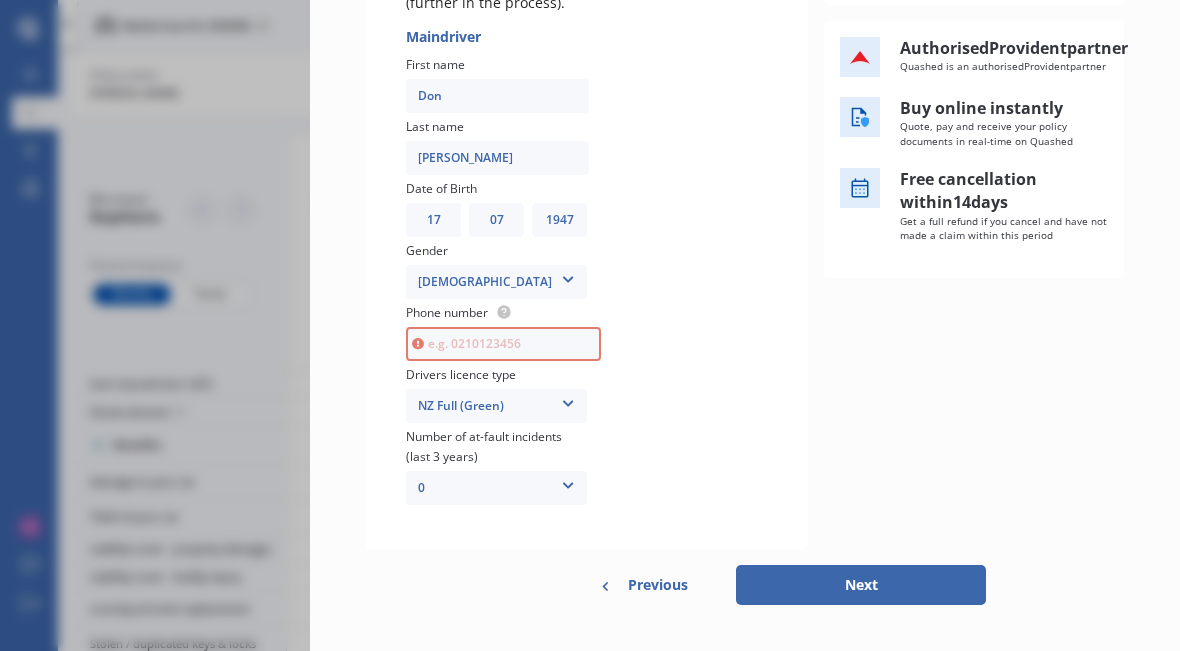 scroll, scrollTop: 360, scrollLeft: 0, axis: vertical 